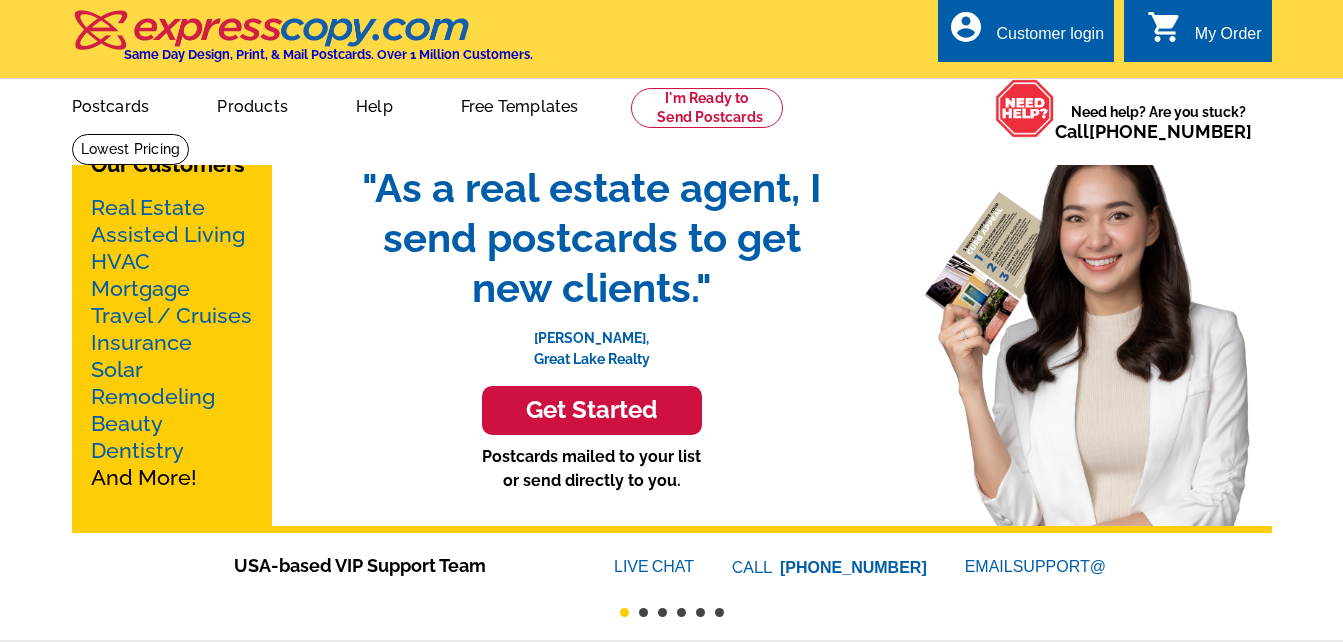 scroll, scrollTop: 0, scrollLeft: 0, axis: both 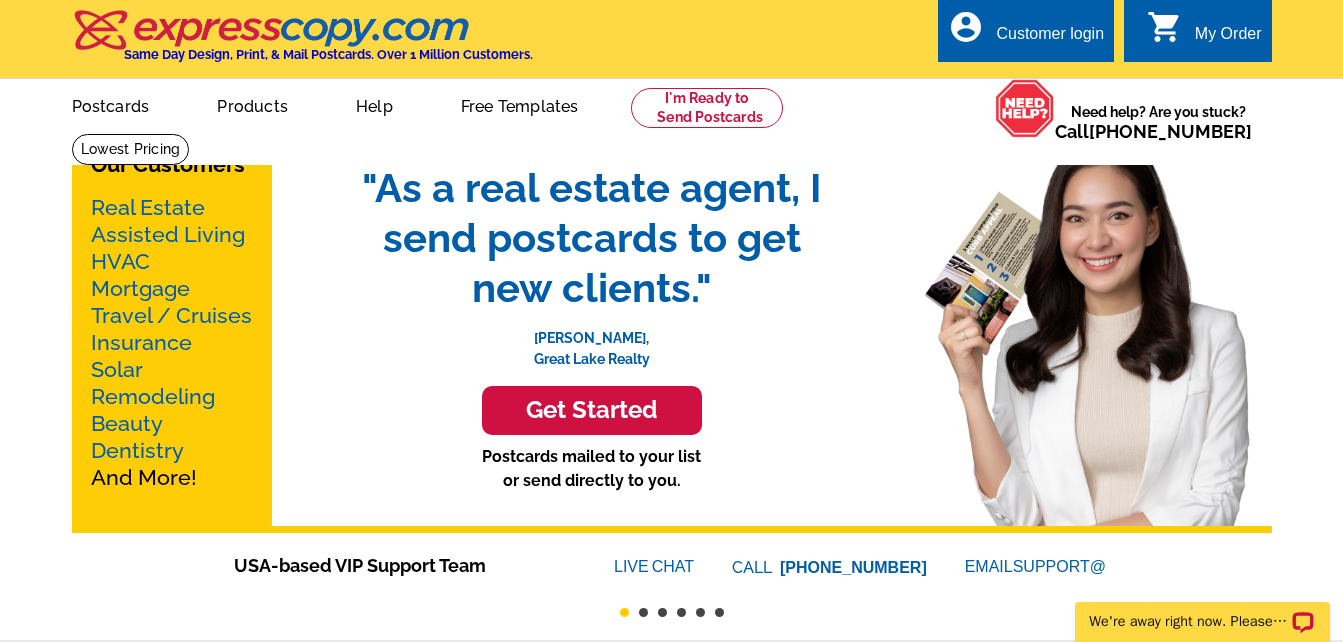 click on "Customer login" at bounding box center [1050, 39] 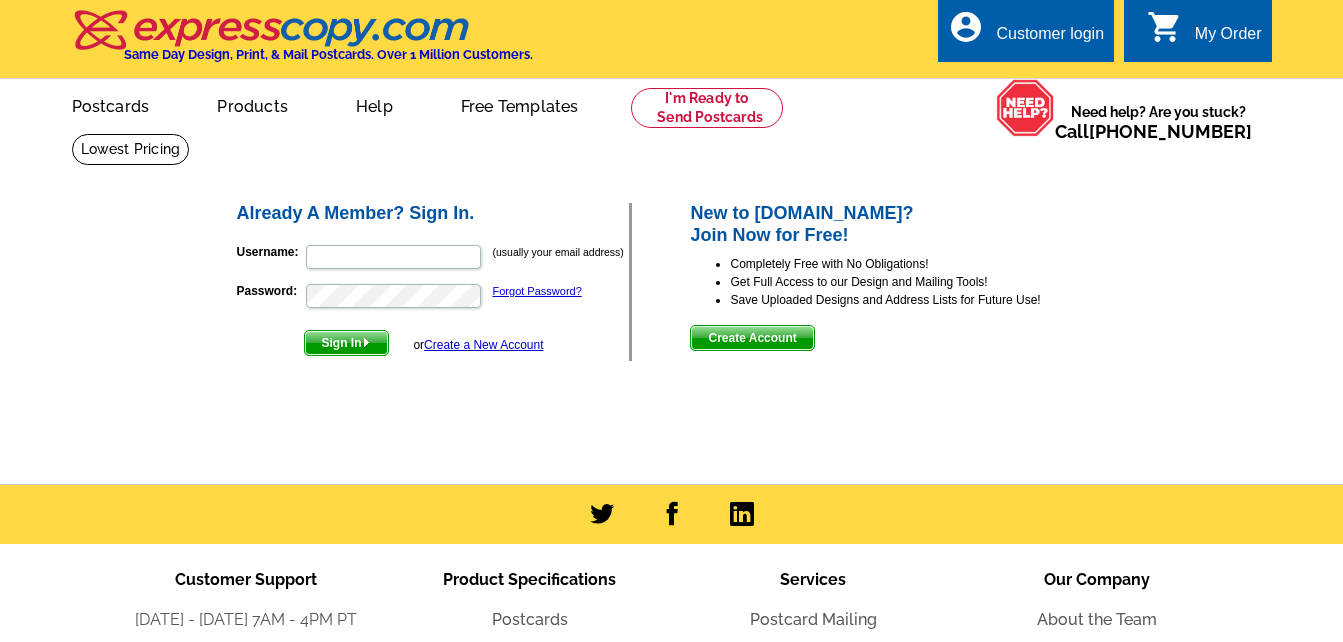 scroll, scrollTop: 0, scrollLeft: 0, axis: both 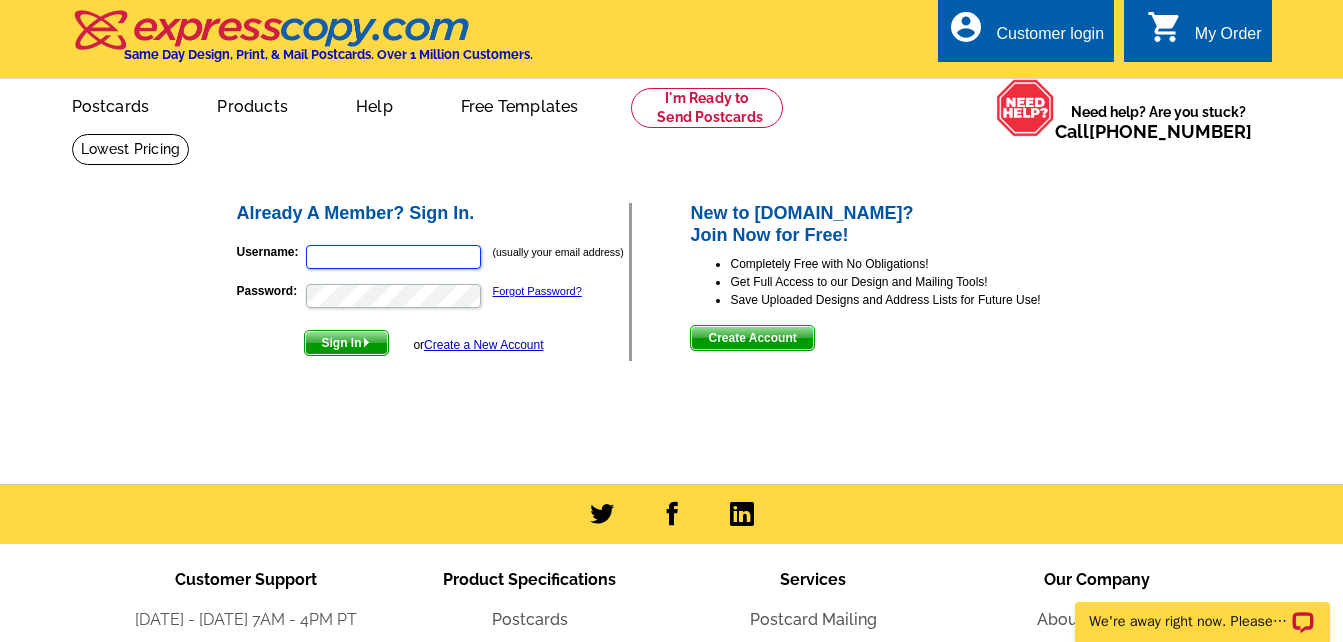 click on "Username:" at bounding box center (393, 257) 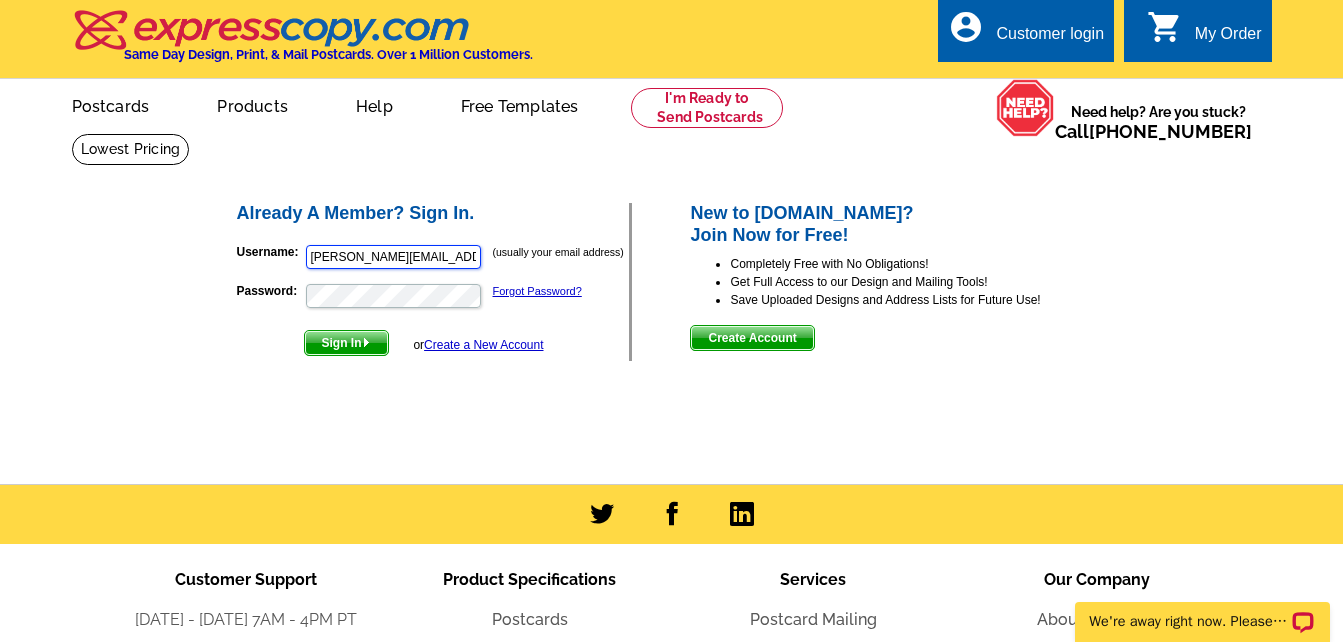 scroll, scrollTop: 0, scrollLeft: 0, axis: both 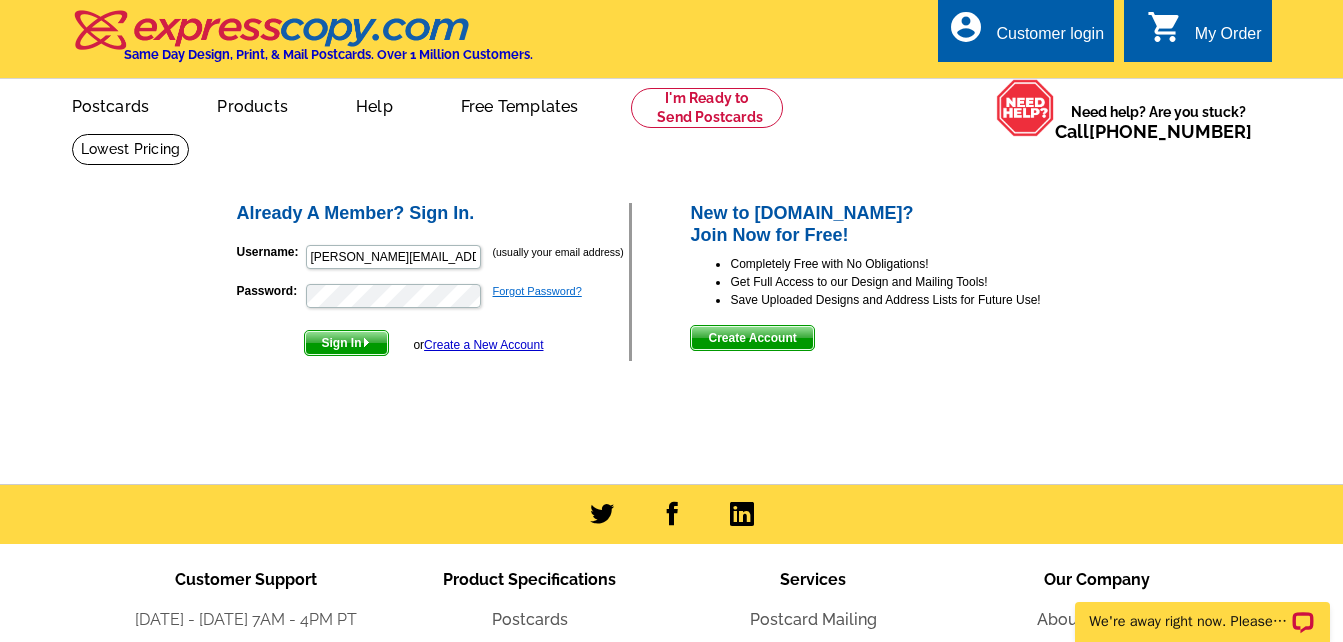 click on "Forgot
Password?" at bounding box center (537, 291) 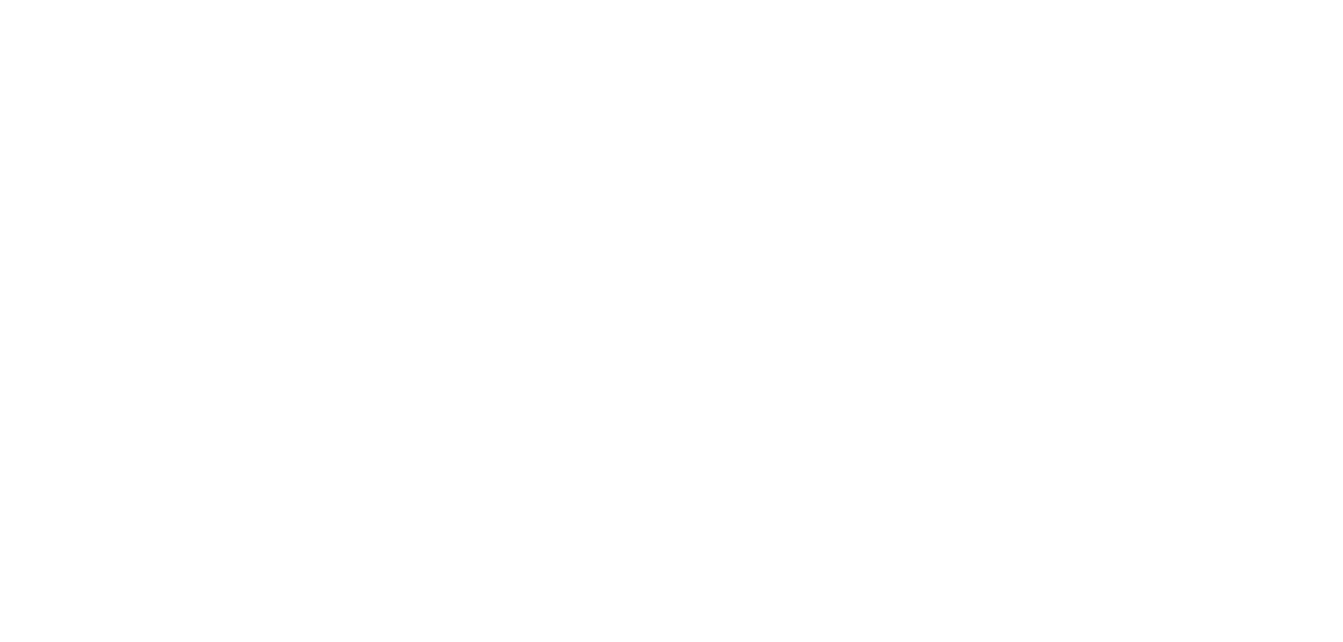 scroll, scrollTop: 0, scrollLeft: 0, axis: both 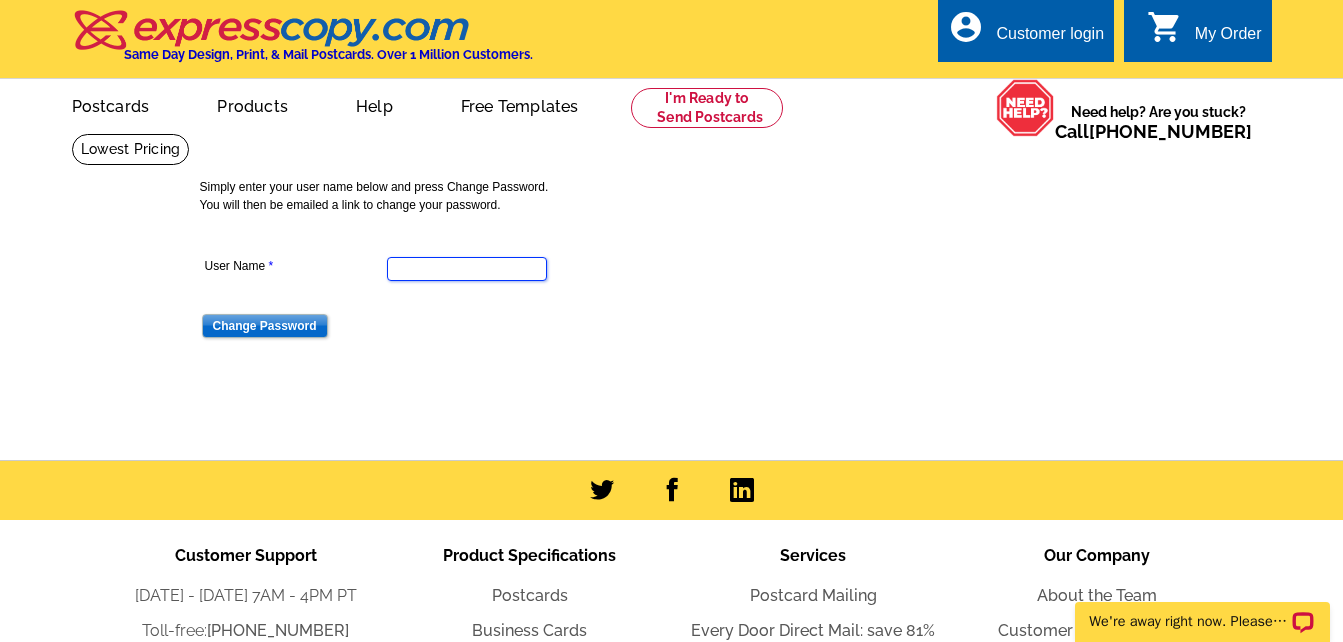click on "User Name" at bounding box center (467, 269) 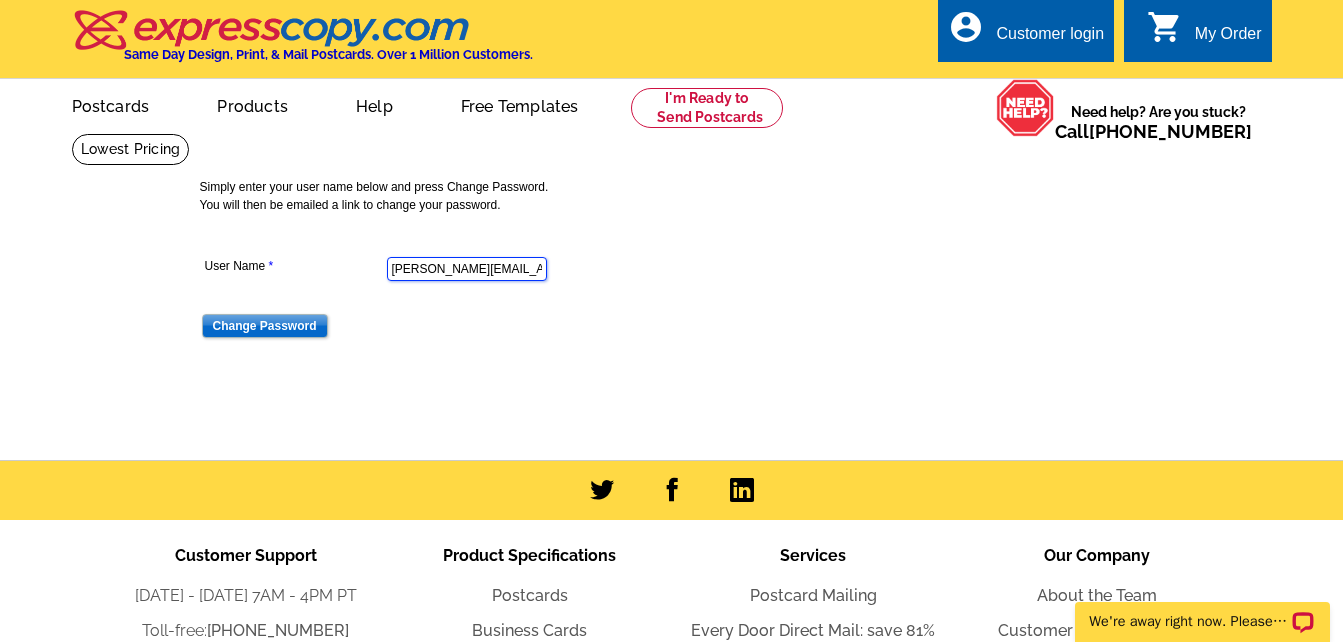 scroll, scrollTop: 0, scrollLeft: 0, axis: both 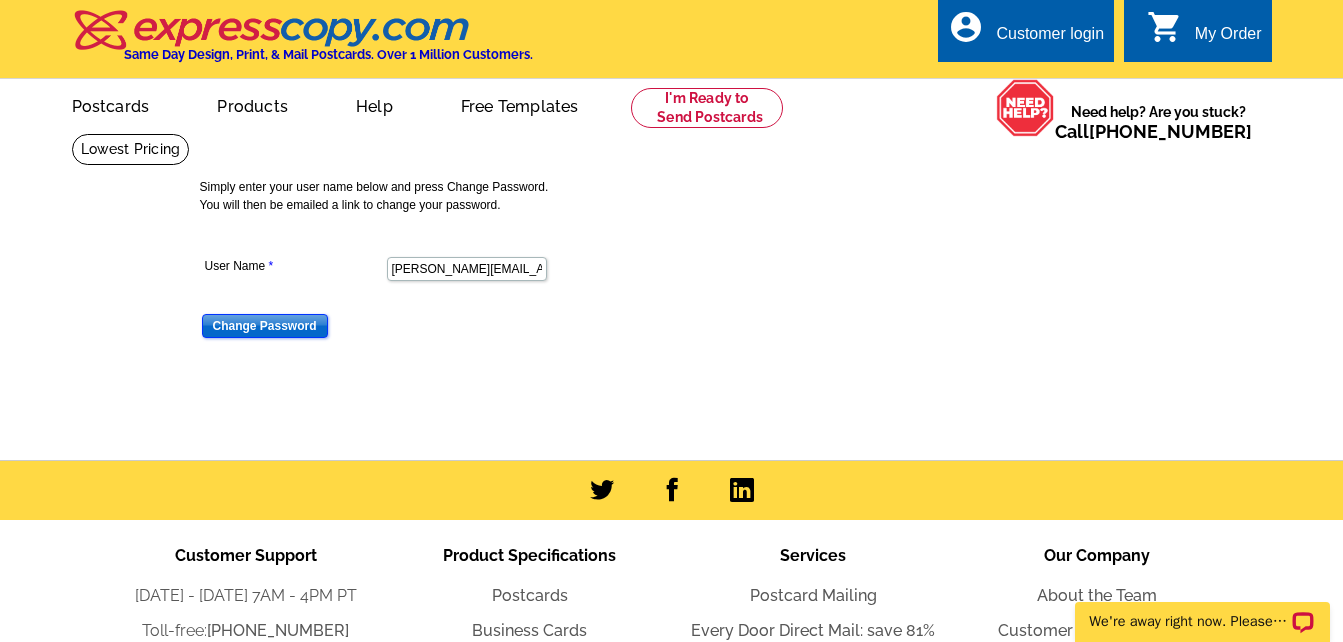 click on "Change Password" at bounding box center [265, 326] 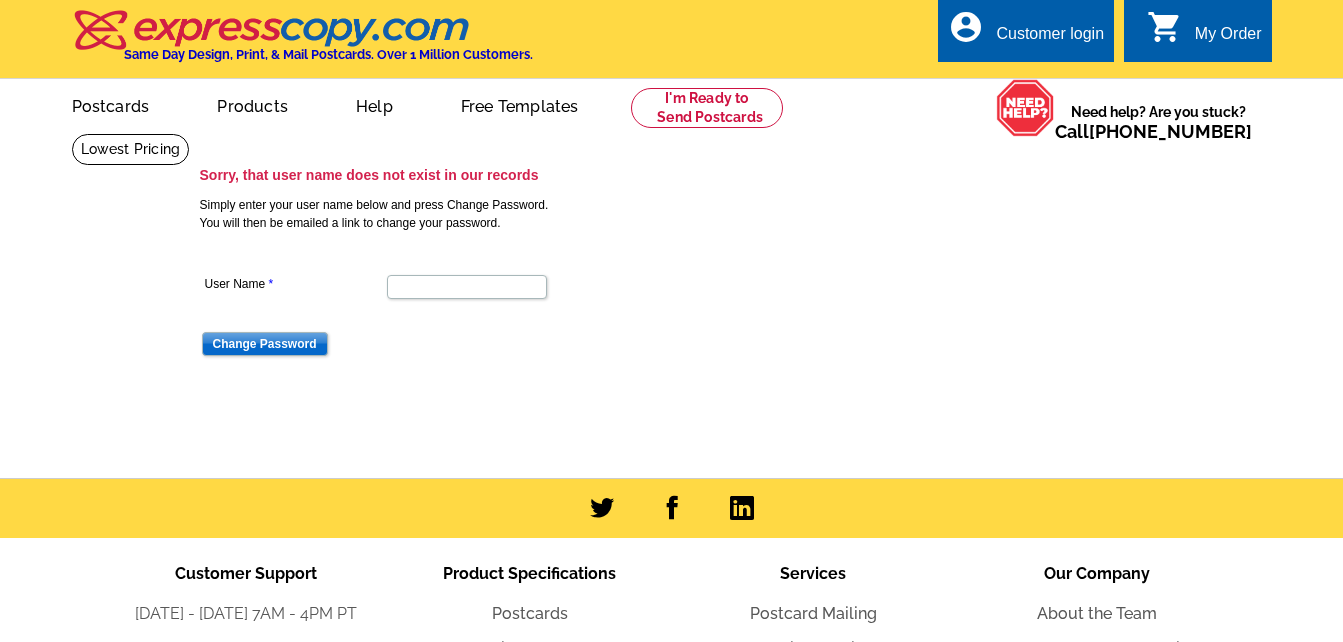 scroll, scrollTop: 0, scrollLeft: 0, axis: both 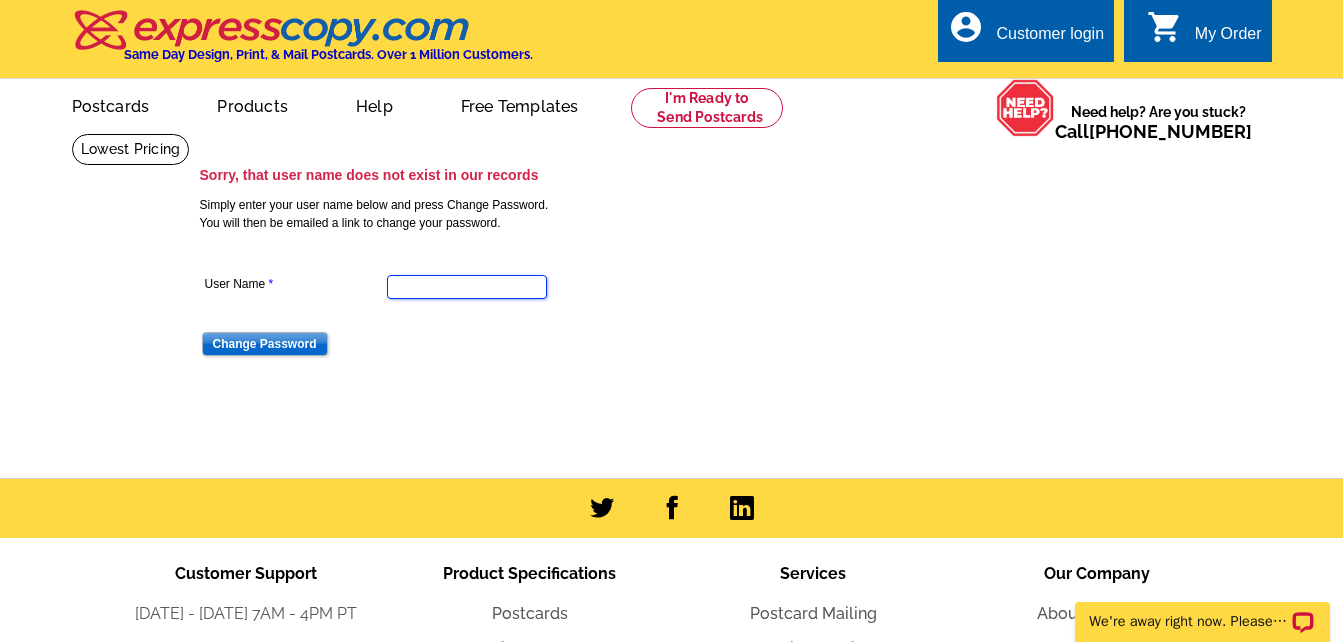 click on "User Name" at bounding box center (467, 287) 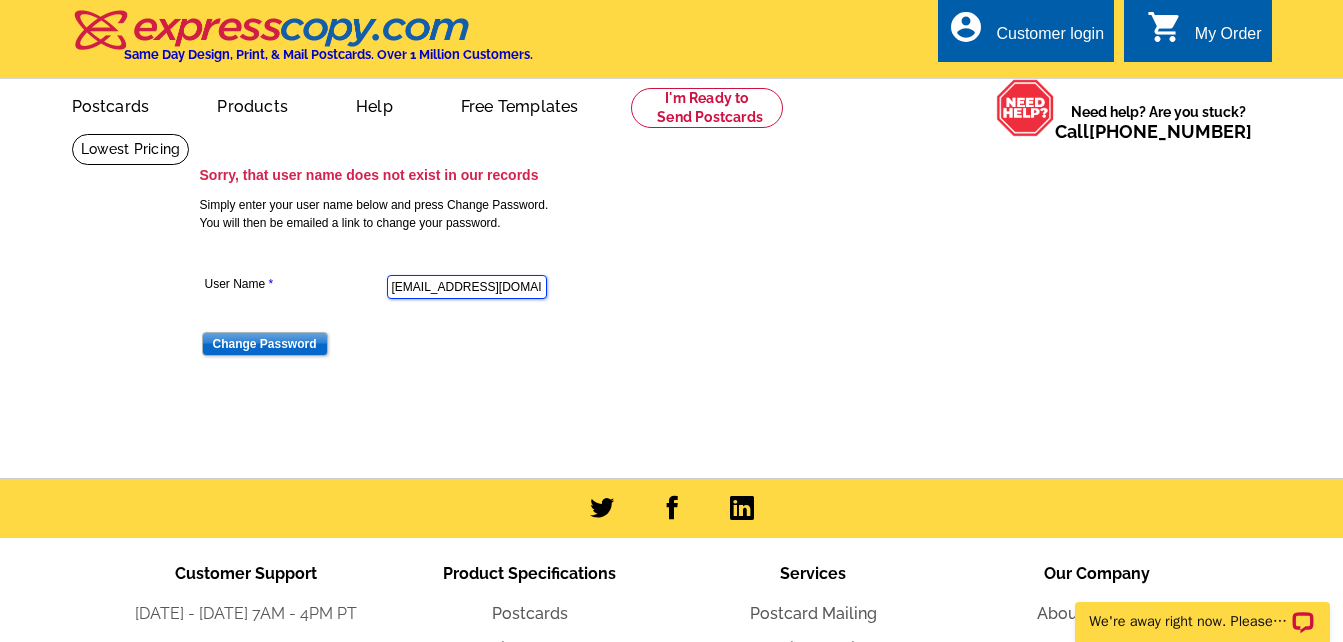 scroll, scrollTop: 0, scrollLeft: 0, axis: both 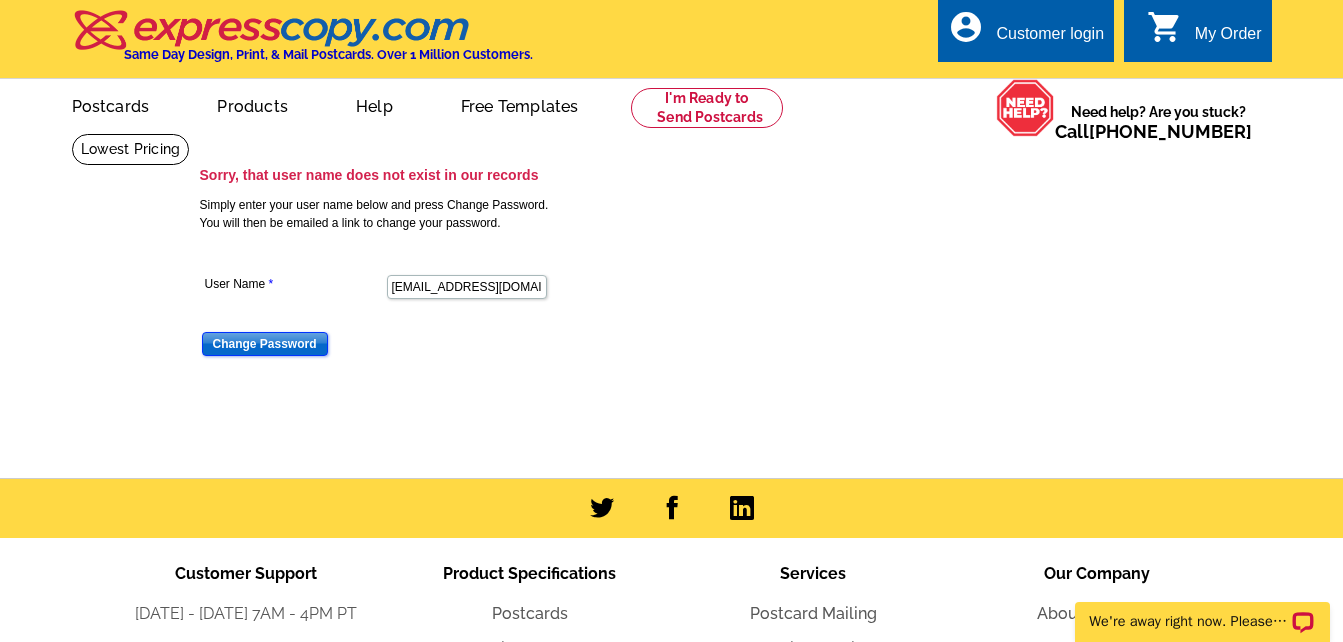 click on "Change Password" at bounding box center [265, 344] 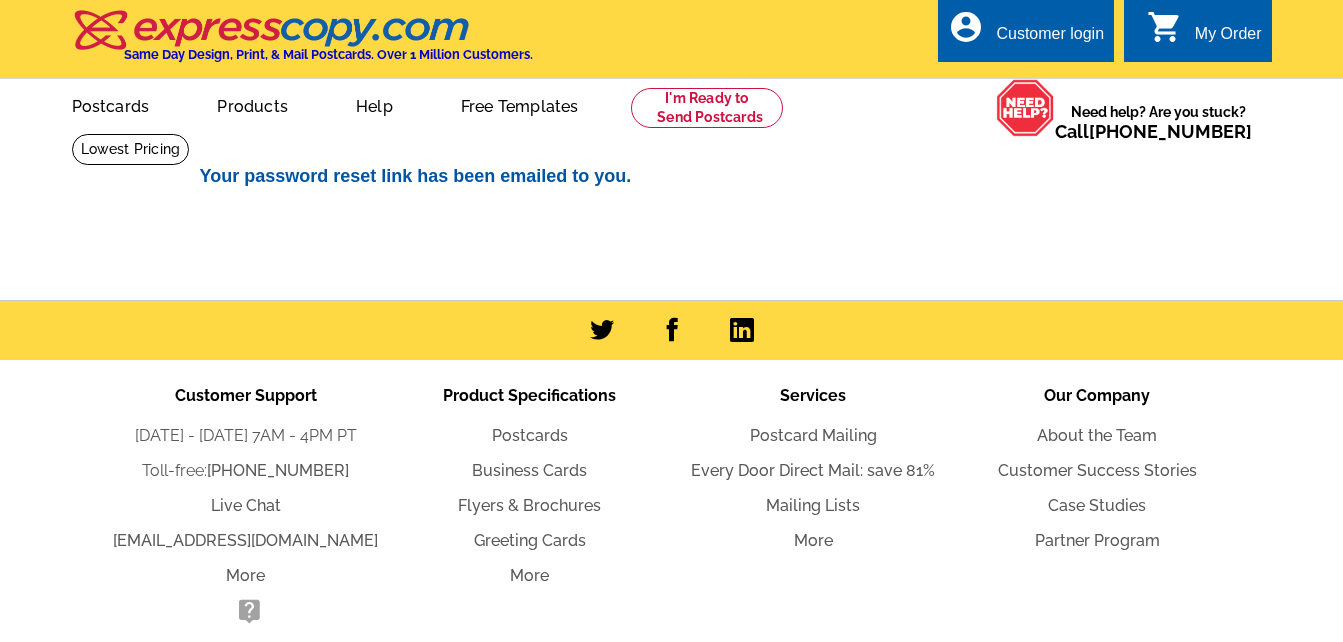 scroll, scrollTop: 0, scrollLeft: 0, axis: both 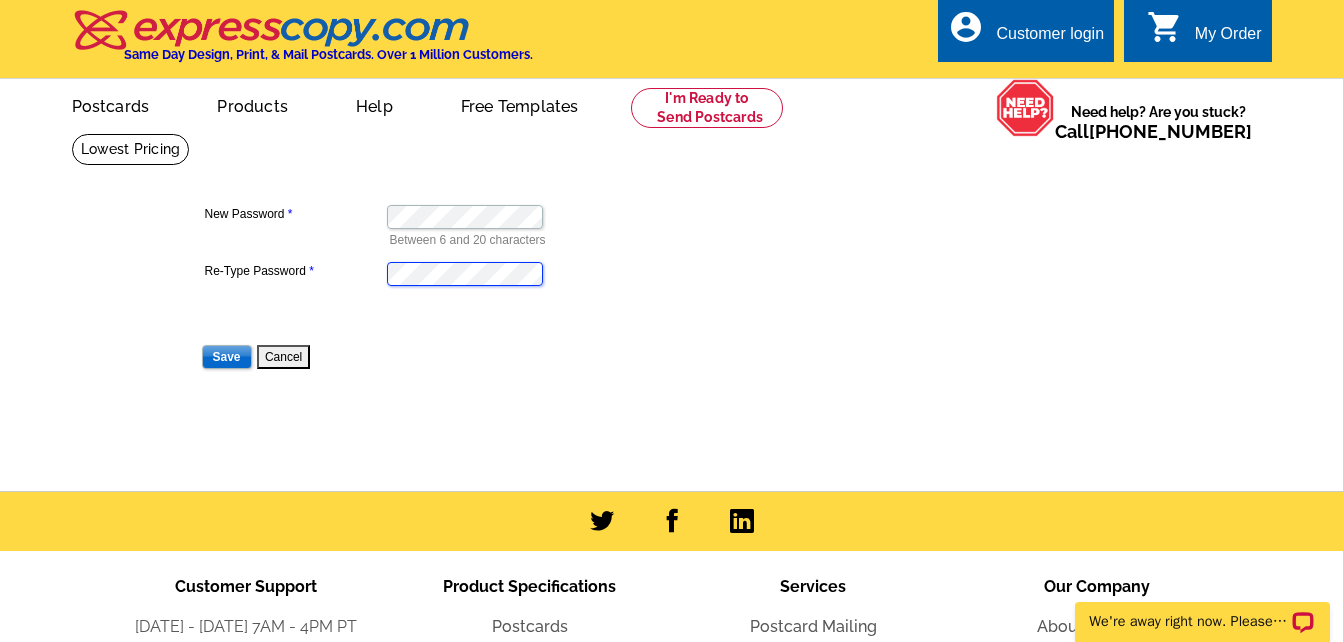 click on "Save" at bounding box center [227, 357] 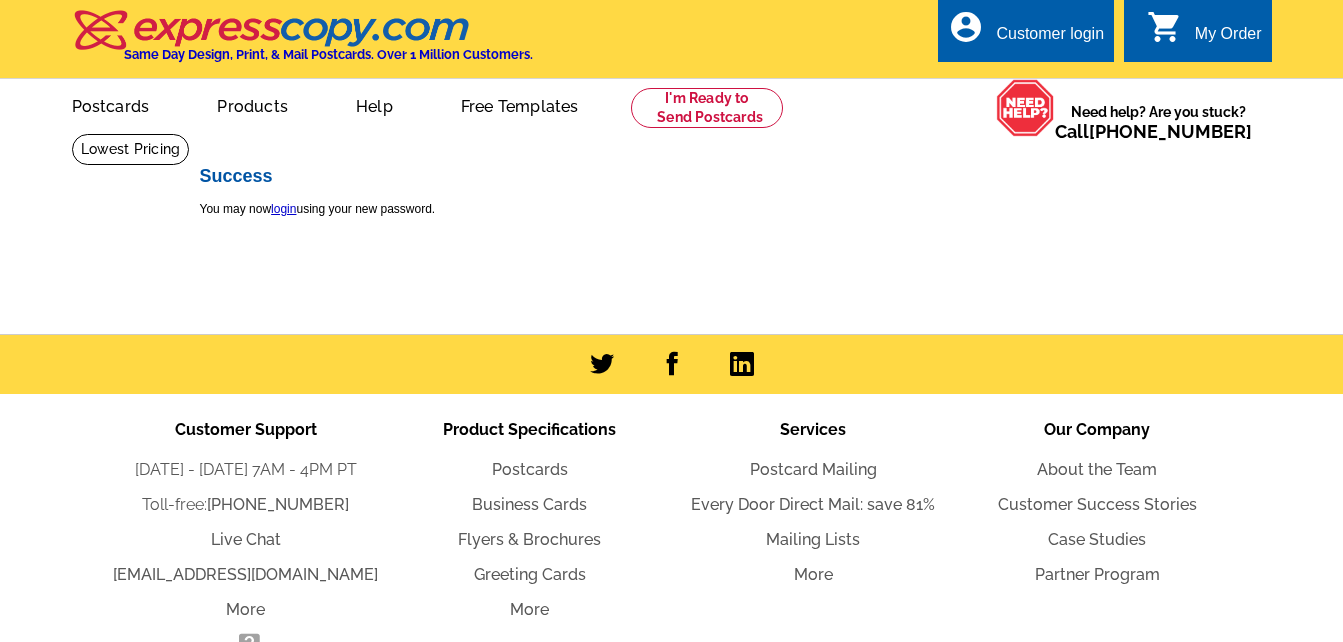 scroll, scrollTop: 0, scrollLeft: 0, axis: both 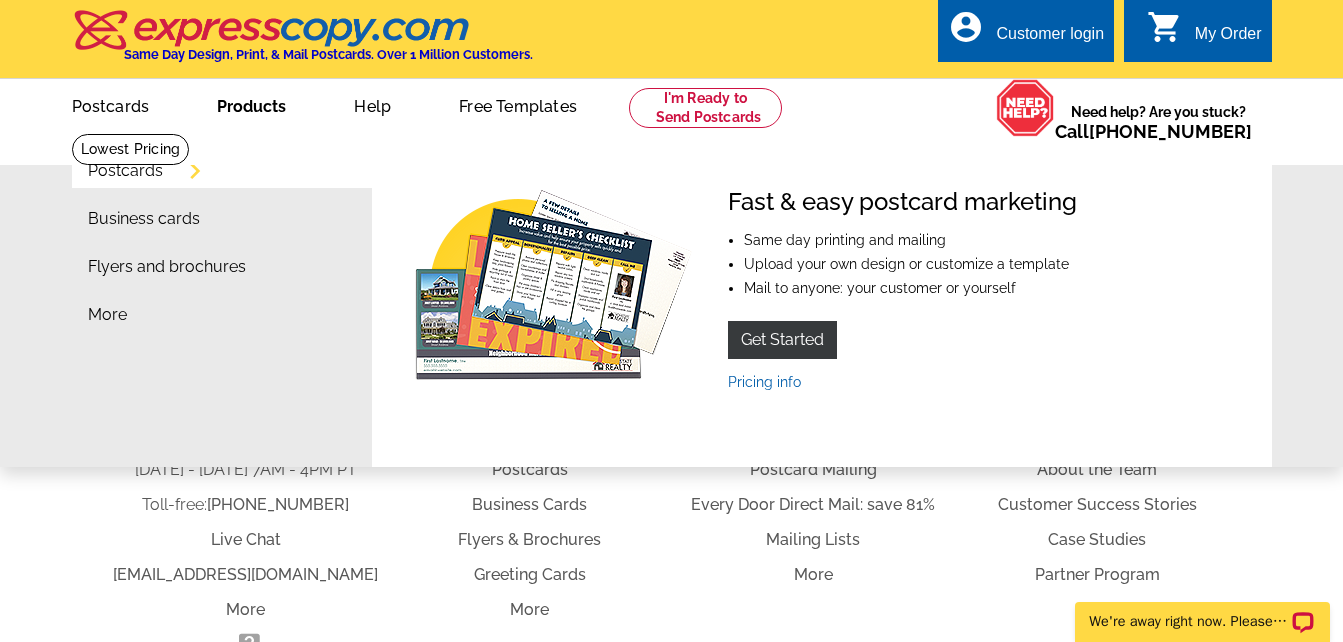click on "Postcards" at bounding box center [125, 171] 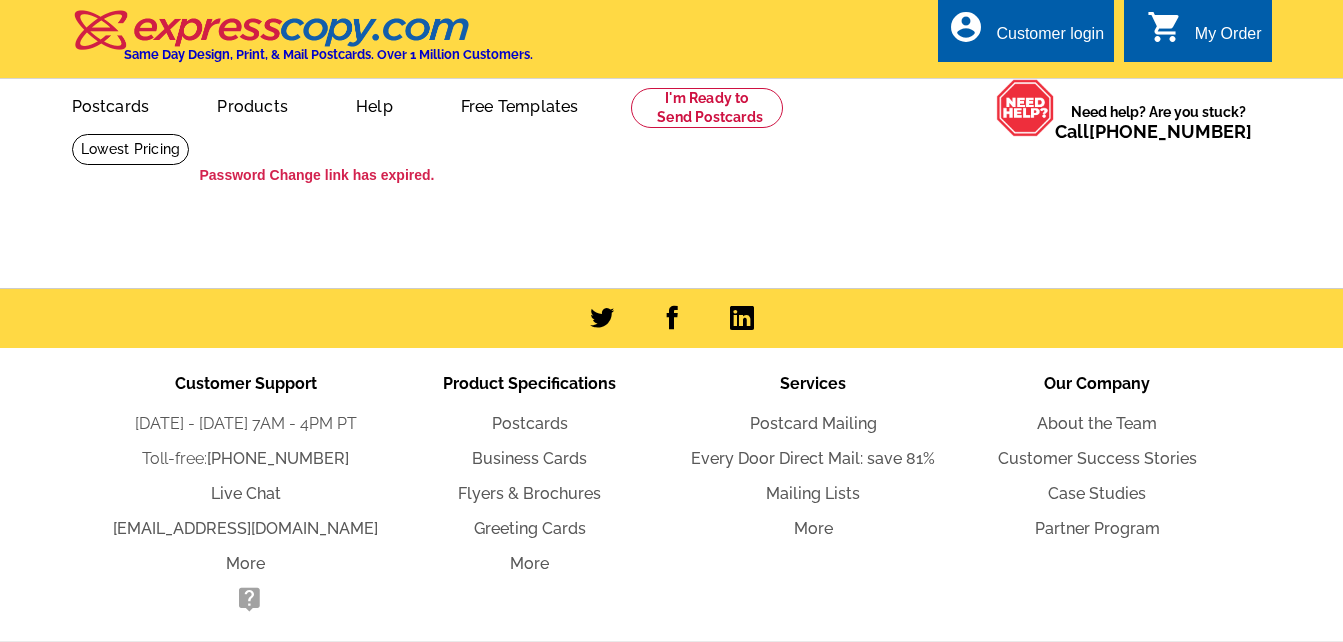 scroll, scrollTop: 0, scrollLeft: 0, axis: both 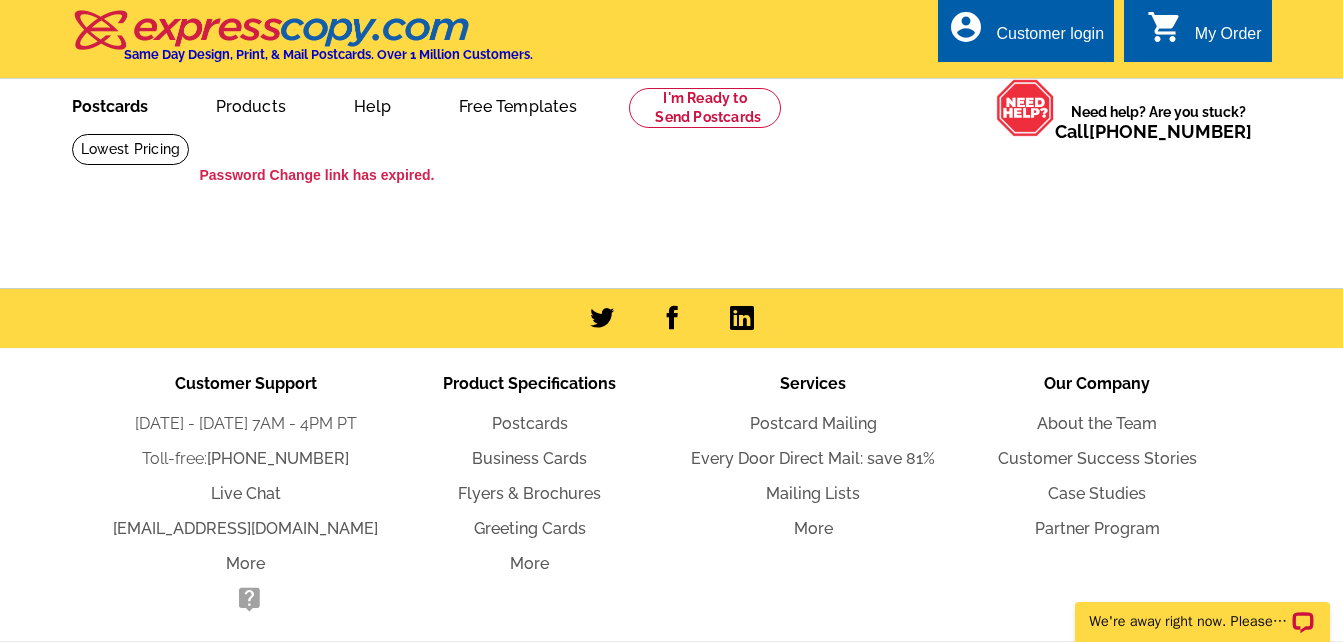 click on "Postcards" at bounding box center (110, 104) 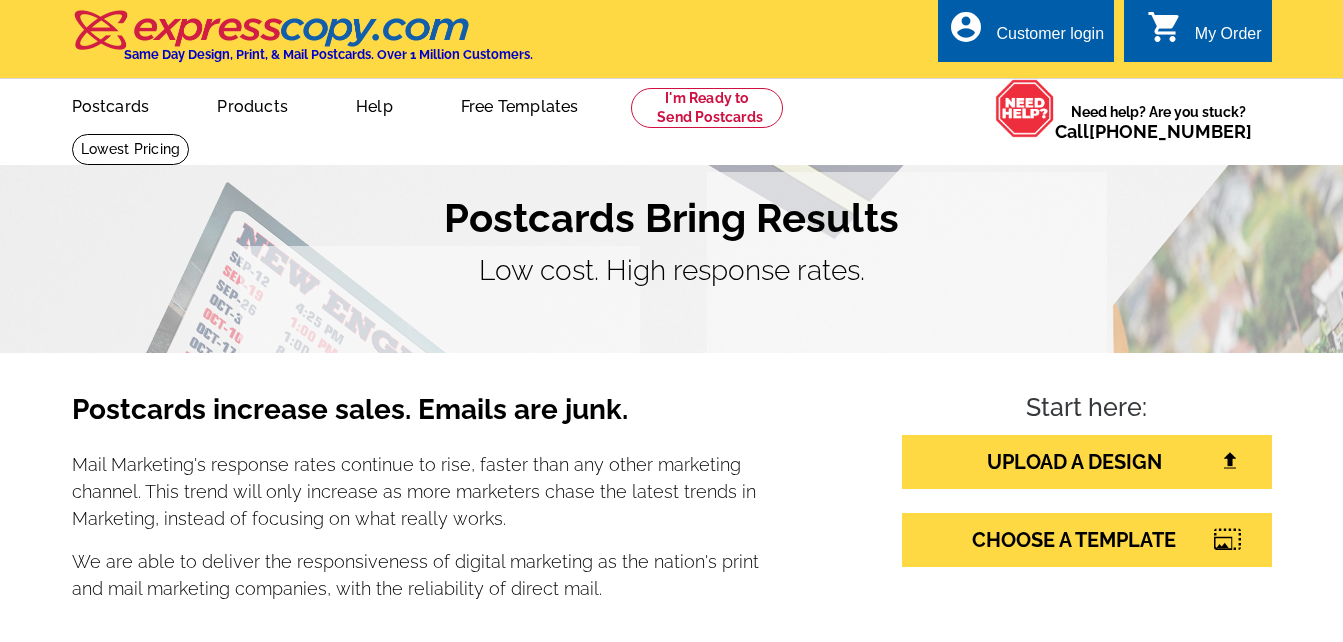 scroll, scrollTop: 0, scrollLeft: 0, axis: both 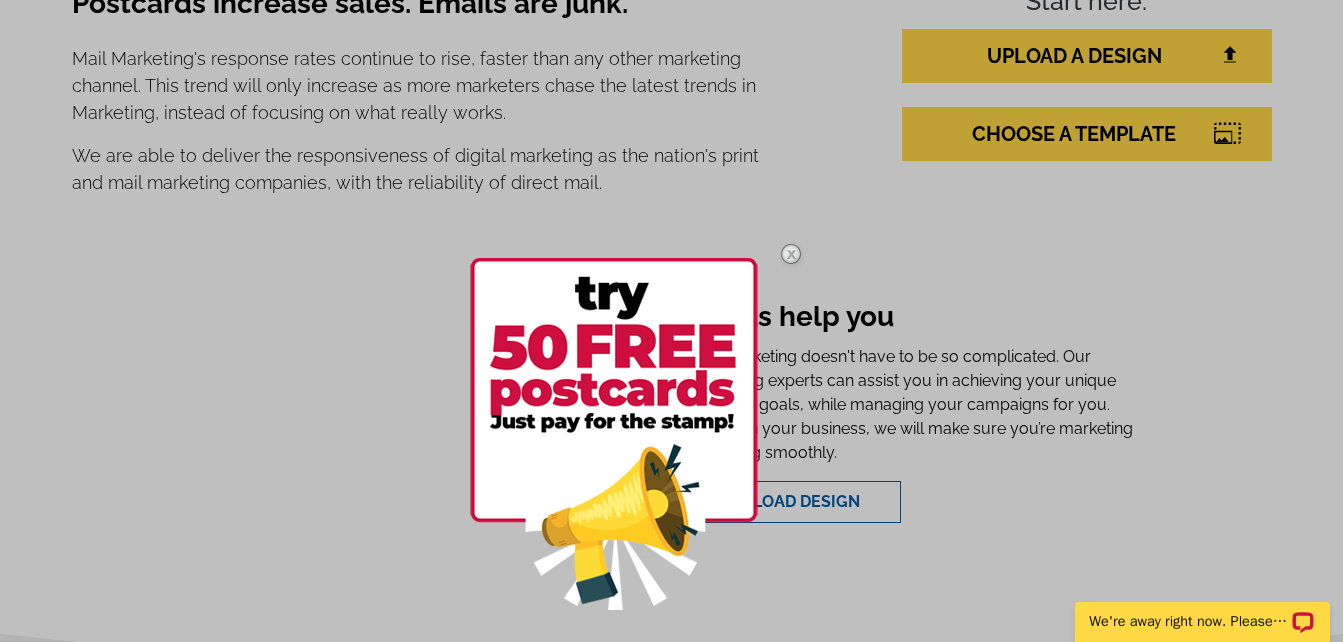 click at bounding box center [791, 254] 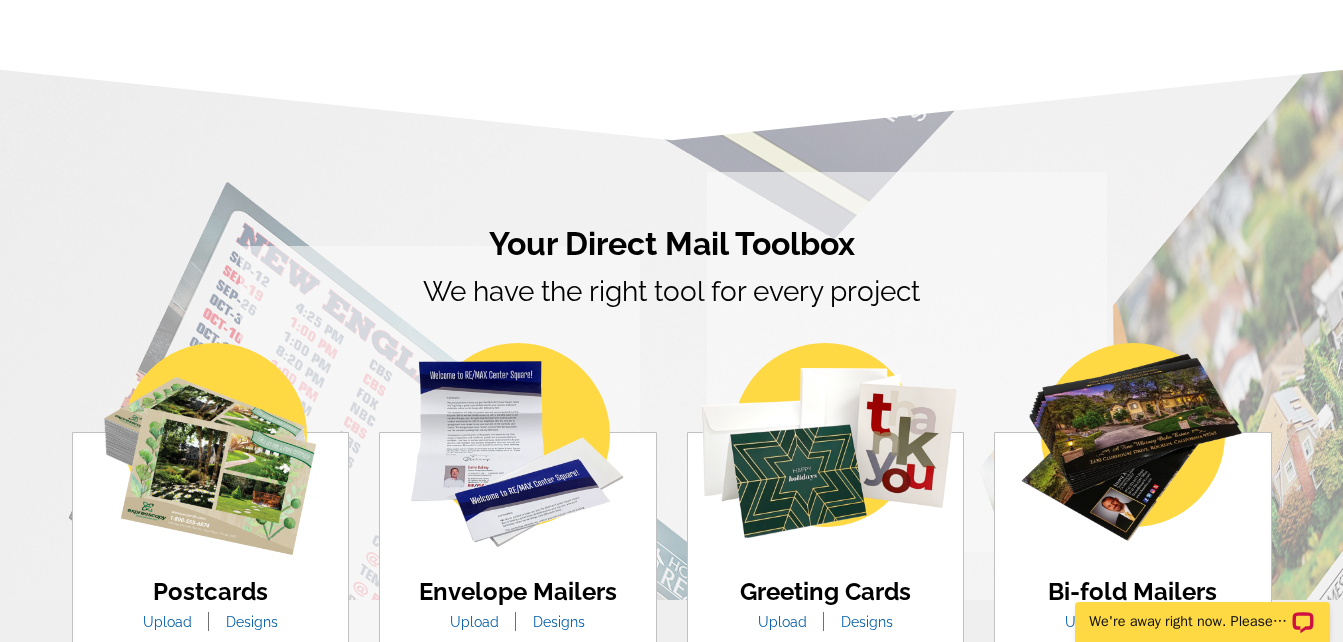 scroll, scrollTop: 1041, scrollLeft: 0, axis: vertical 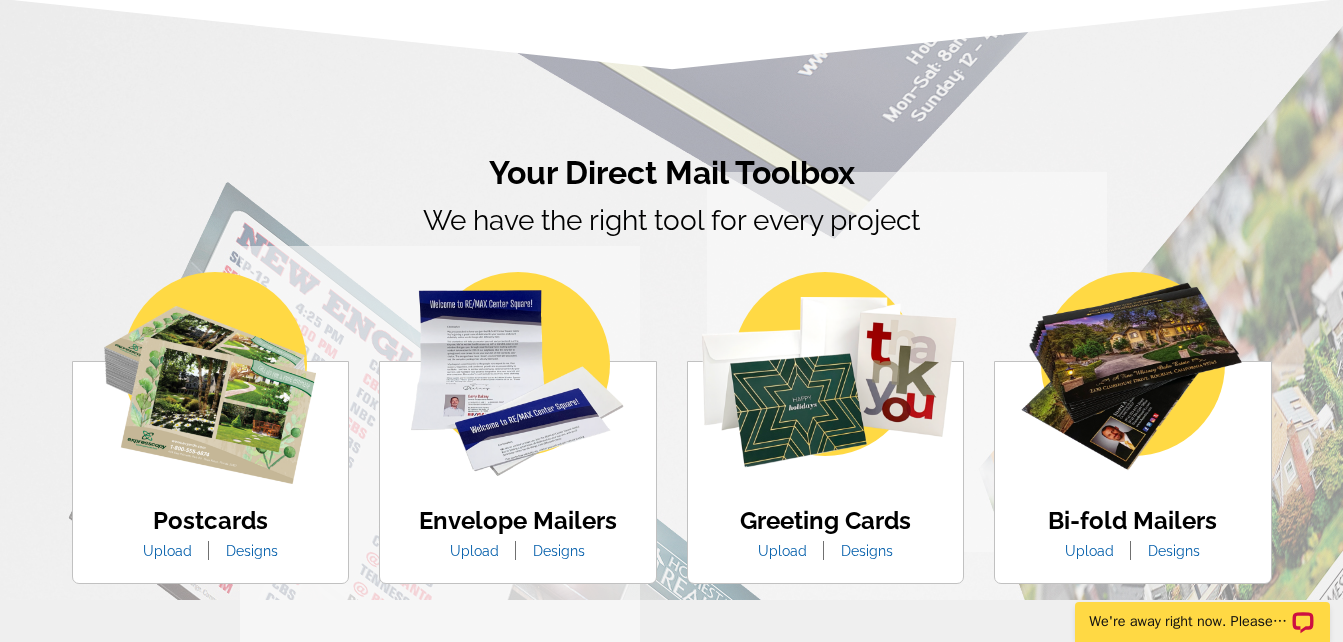 click on "Designs" at bounding box center (252, 551) 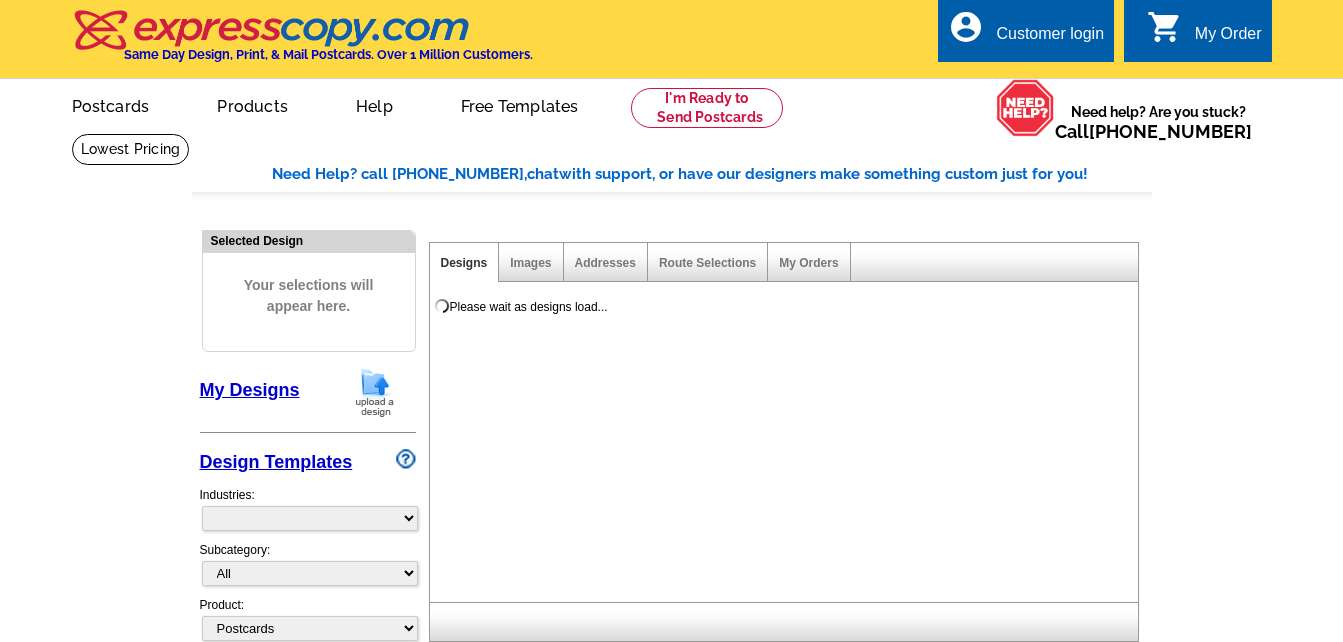 select on "1" 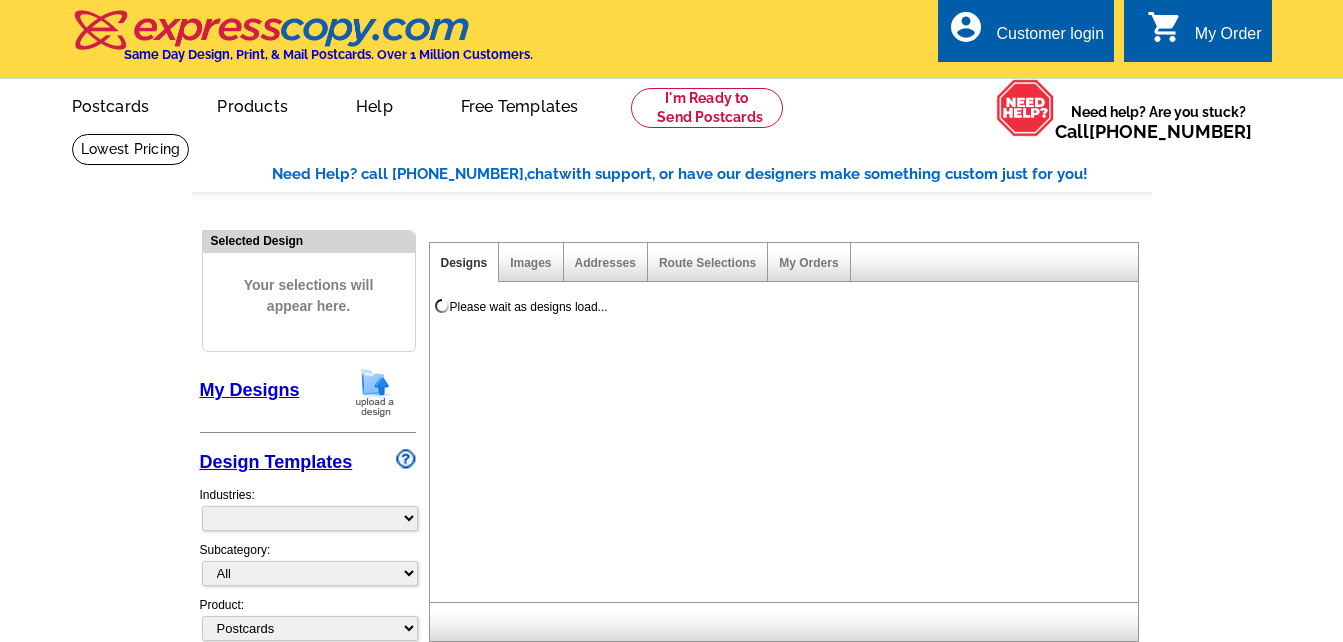 scroll, scrollTop: 0, scrollLeft: 0, axis: both 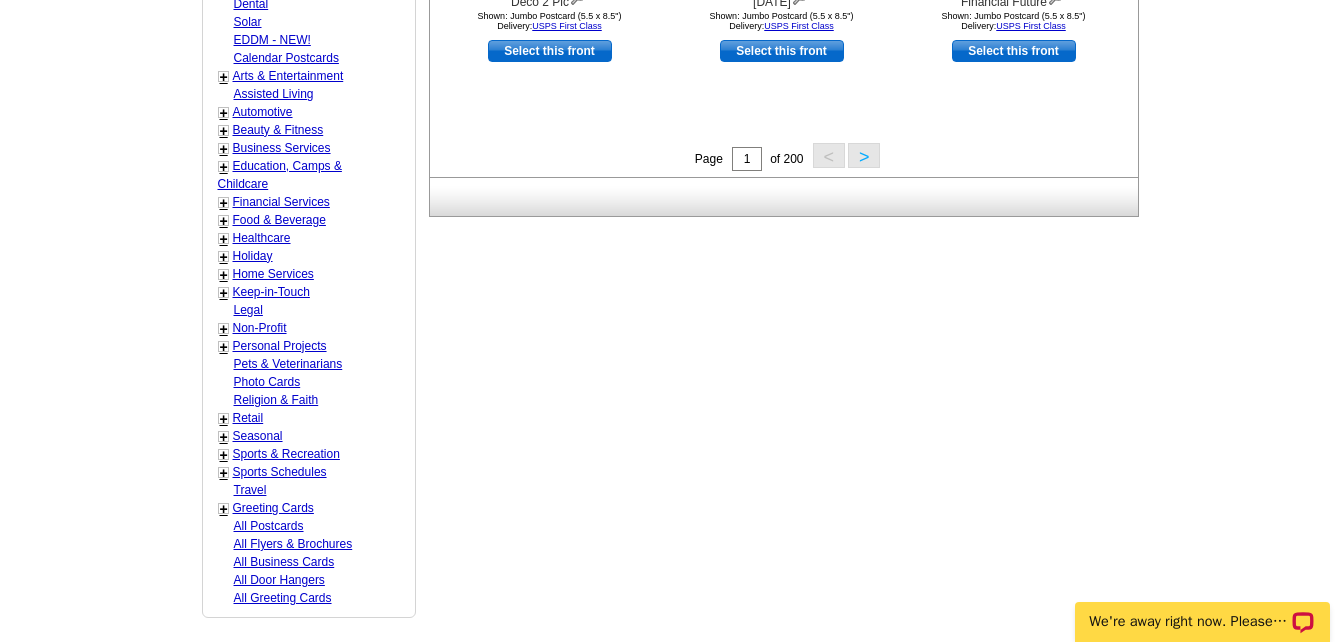 click on "All Postcards" at bounding box center (269, 526) 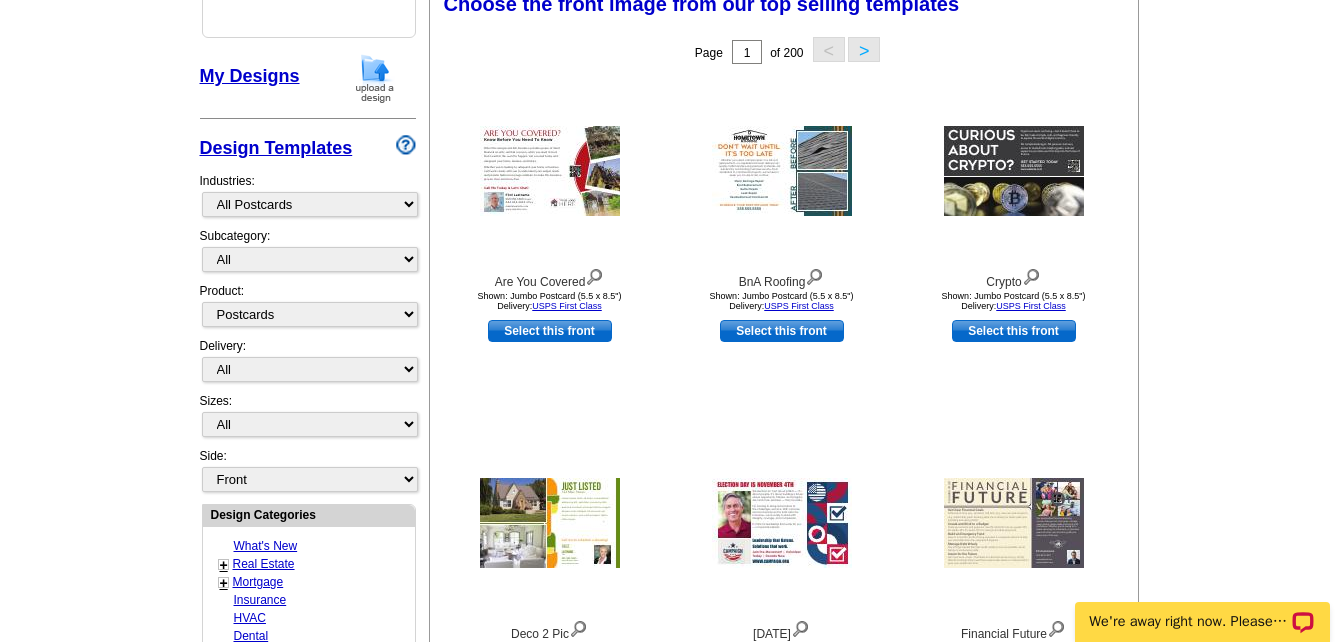 scroll, scrollTop: 296, scrollLeft: 0, axis: vertical 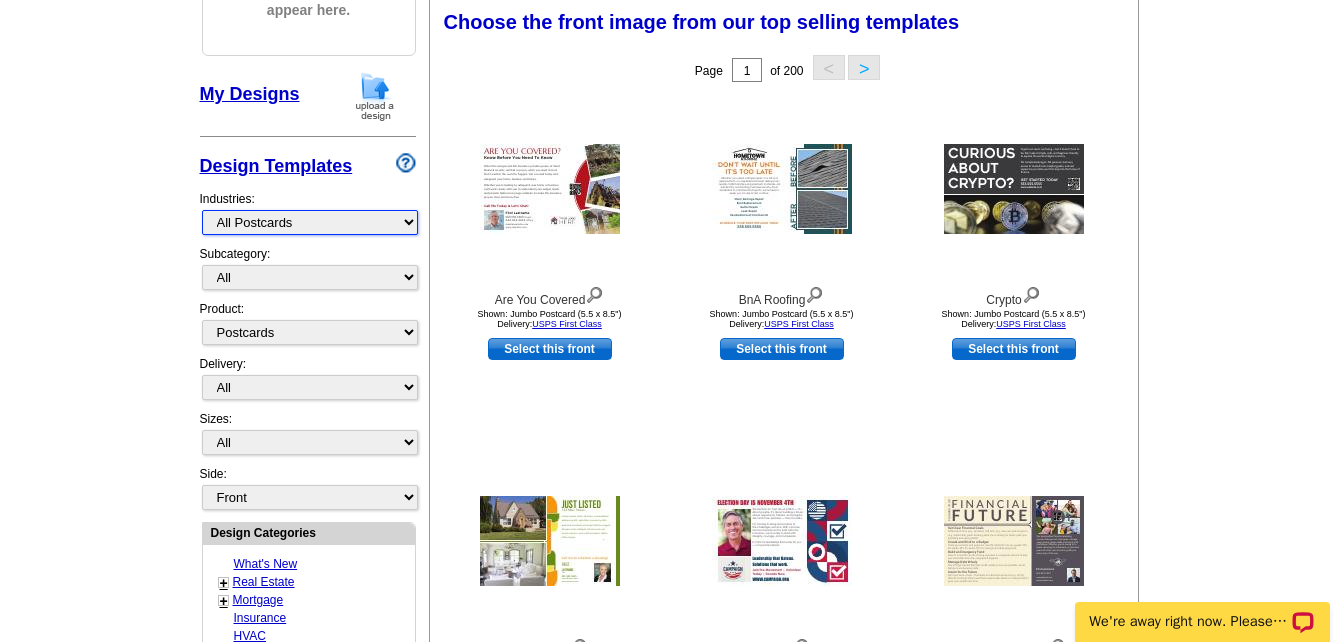 click on "What's New Real Estate Mortgage Insurance HVAC Dental Solar EDDM - NEW! Calendar Postcards Arts & Entertainment Assisted Living Automotive Beauty & Fitness Business Services Education, Camps & Childcare Financial Services Food & Beverage Healthcare Holiday Home Services Keep-in-Touch Legal Non-Profit Personal Projects Pets & Veterinarians Photo Cards Religion & Faith Retail Seasonal Sports & Recreation Sports Schedules Travel Greeting Cards All Postcards All Flyers & Brochures All Business Cards All Door Hangers All Greeting Cards" at bounding box center [310, 222] 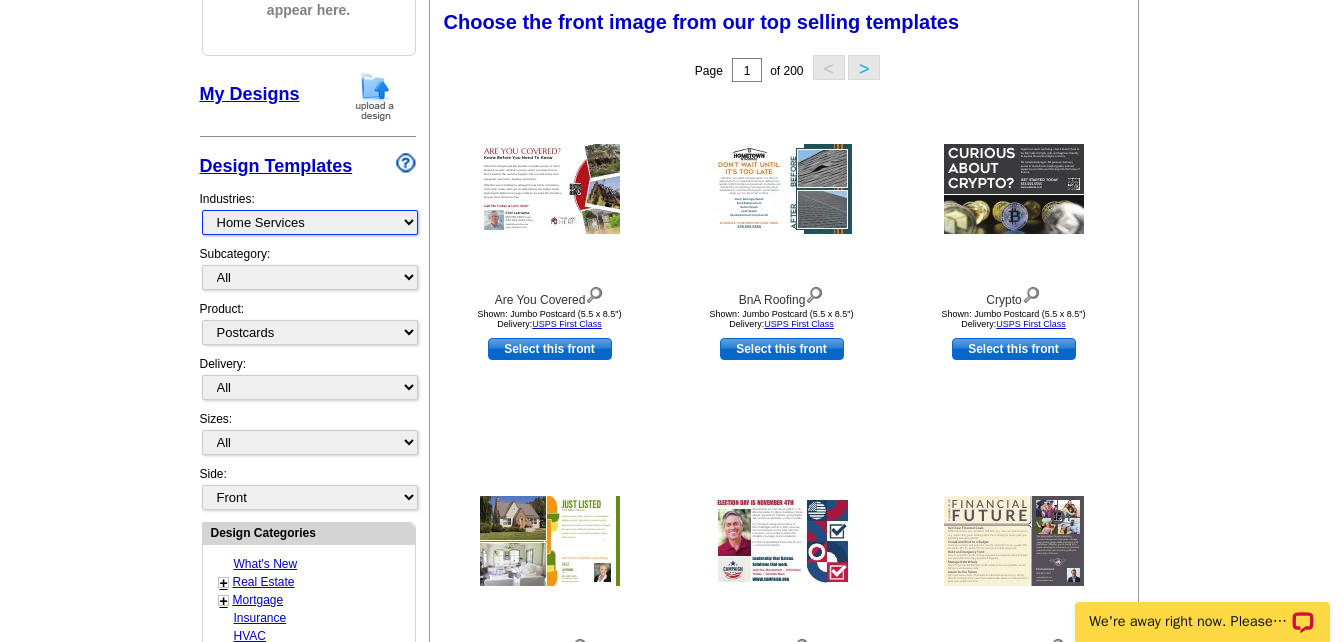 click on "What's New Real Estate Mortgage Insurance HVAC Dental Solar EDDM - NEW! Calendar Postcards Arts & Entertainment Assisted Living Automotive Beauty & Fitness Business Services Education, Camps & Childcare Financial Services Food & Beverage Healthcare Holiday Home Services Keep-in-Touch Legal Non-Profit Personal Projects Pets & Veterinarians Photo Cards Religion & Faith Retail Seasonal Sports & Recreation Sports Schedules Travel Greeting Cards All Postcards All Flyers & Brochures All Business Cards All Door Hangers All Greeting Cards" at bounding box center [310, 222] 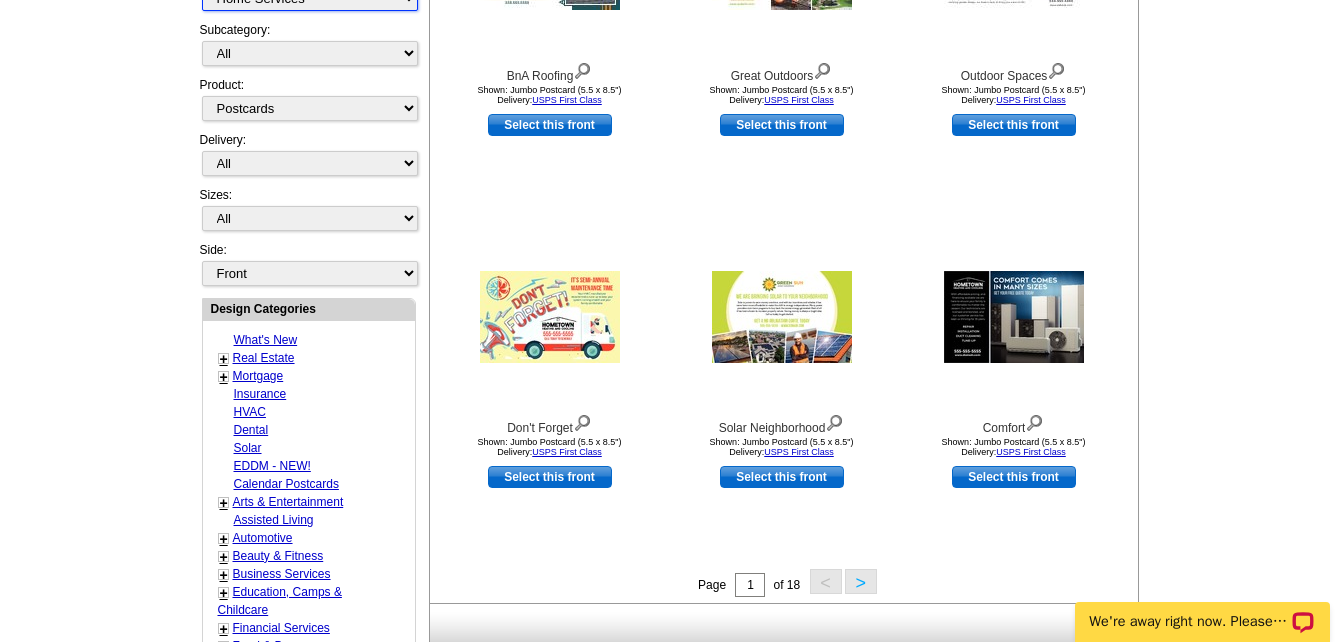 scroll, scrollTop: 523, scrollLeft: 0, axis: vertical 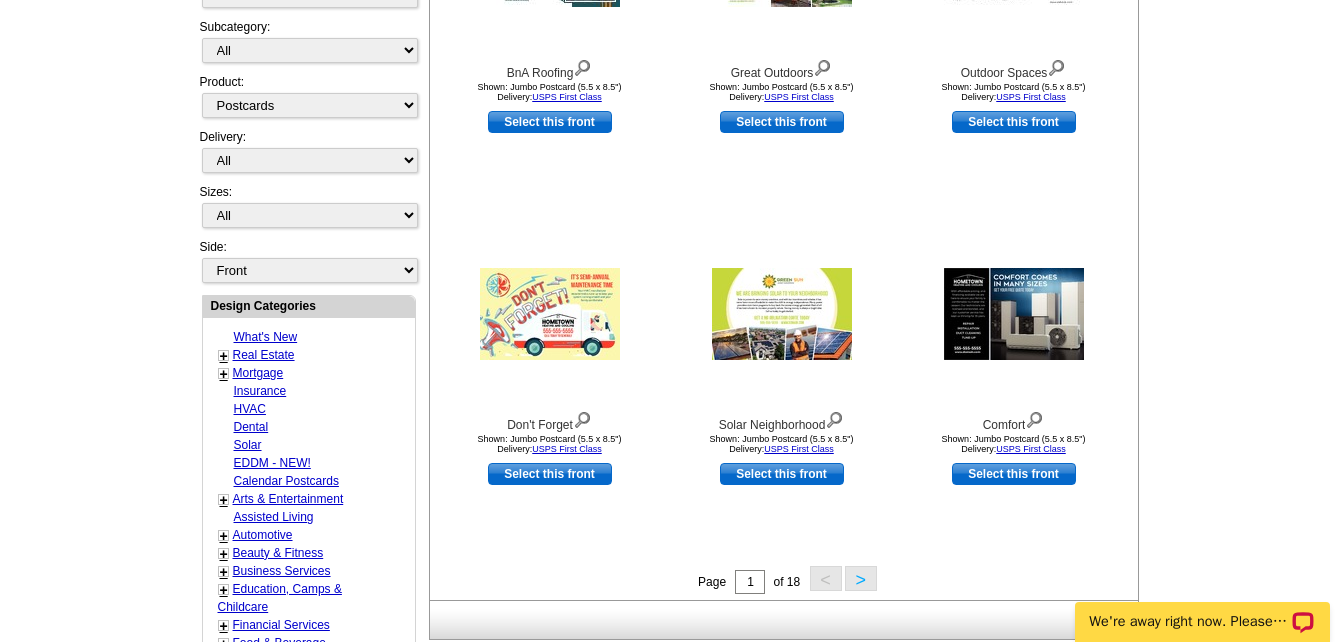 click on "Real Estate" at bounding box center (264, 355) 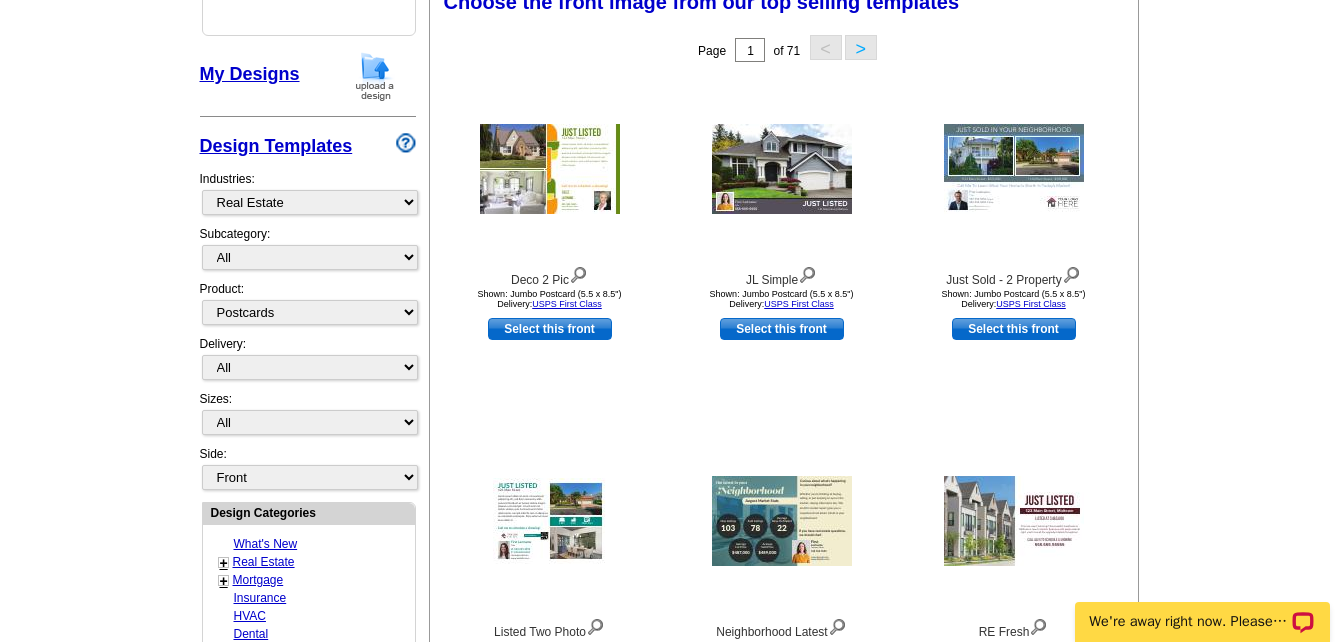 scroll, scrollTop: 296, scrollLeft: 0, axis: vertical 